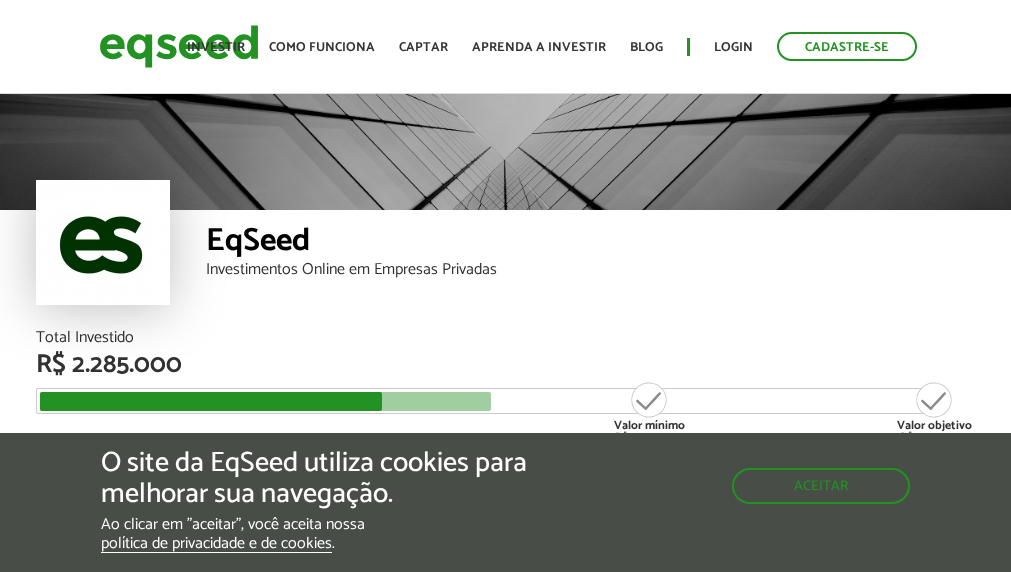 scroll, scrollTop: 0, scrollLeft: 0, axis: both 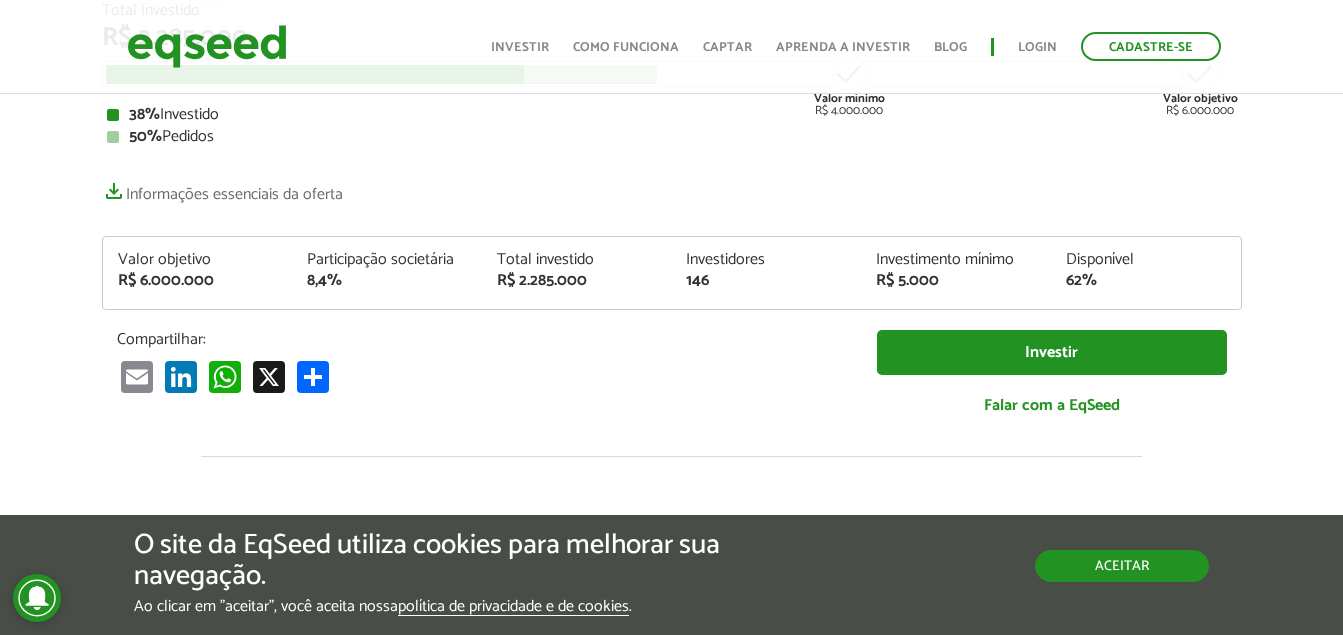 click on "Aceitar" at bounding box center [1122, 566] 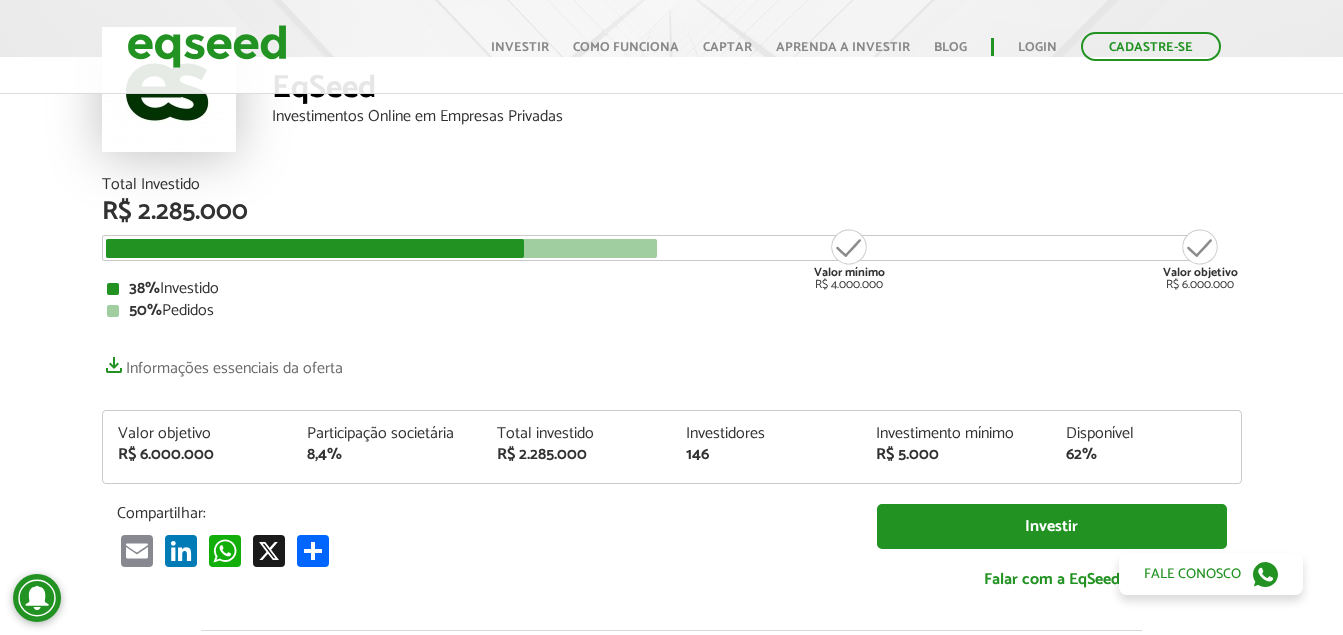 scroll, scrollTop: 0, scrollLeft: 0, axis: both 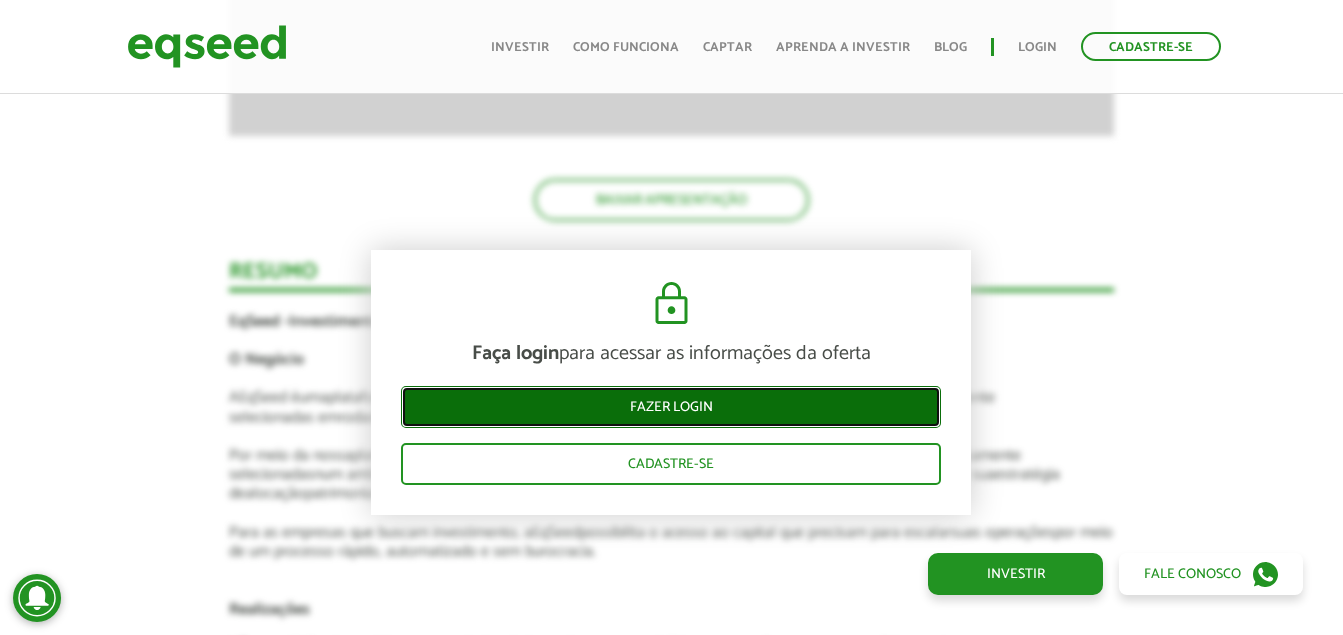 click on "Fazer login" at bounding box center (671, 407) 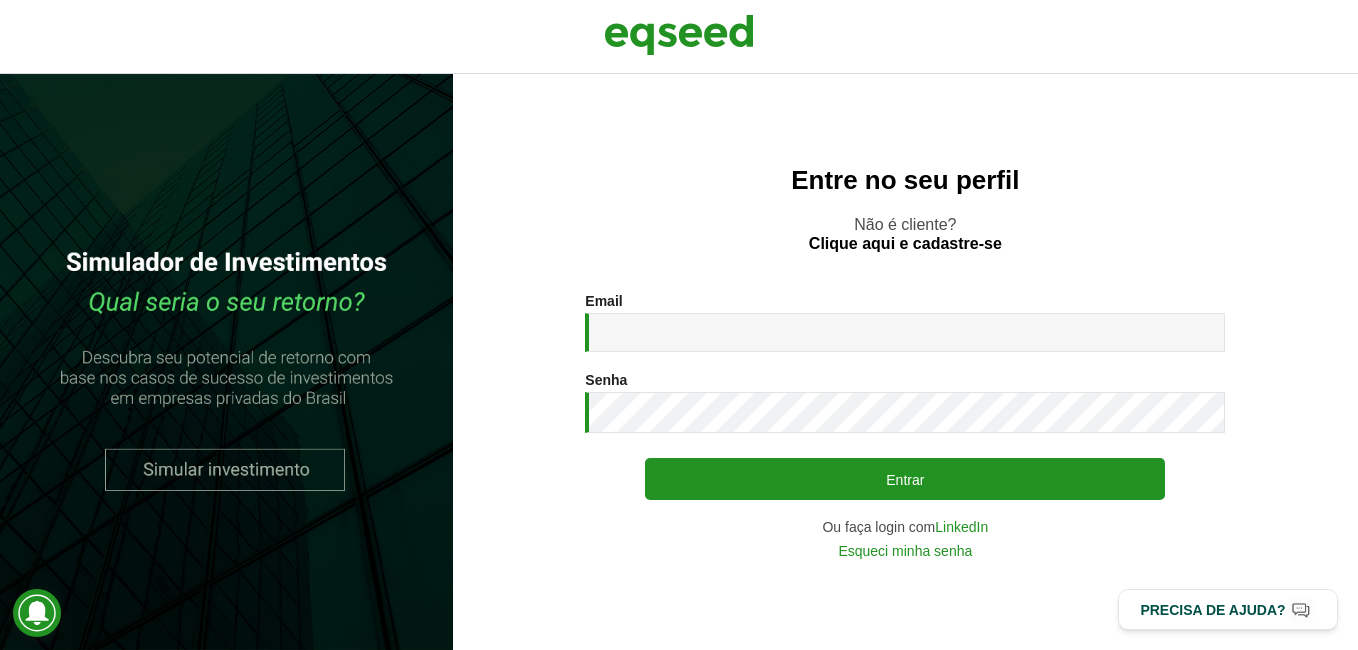 scroll, scrollTop: 0, scrollLeft: 0, axis: both 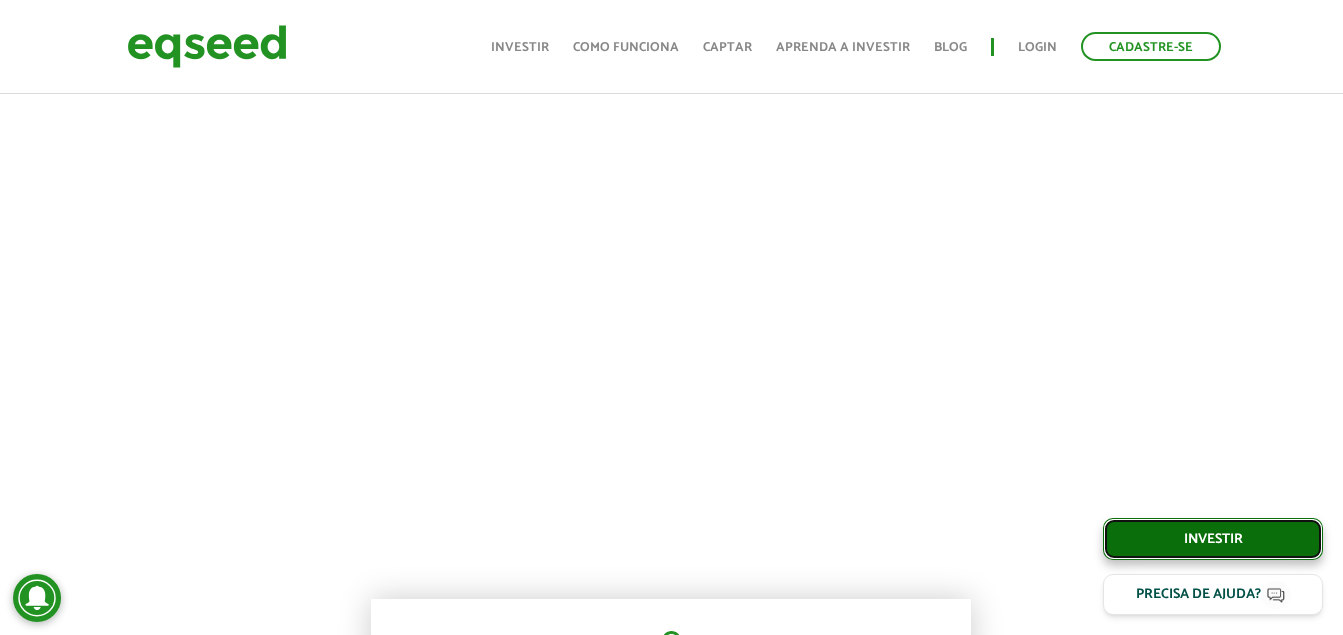 click on "Investir" at bounding box center [1213, 539] 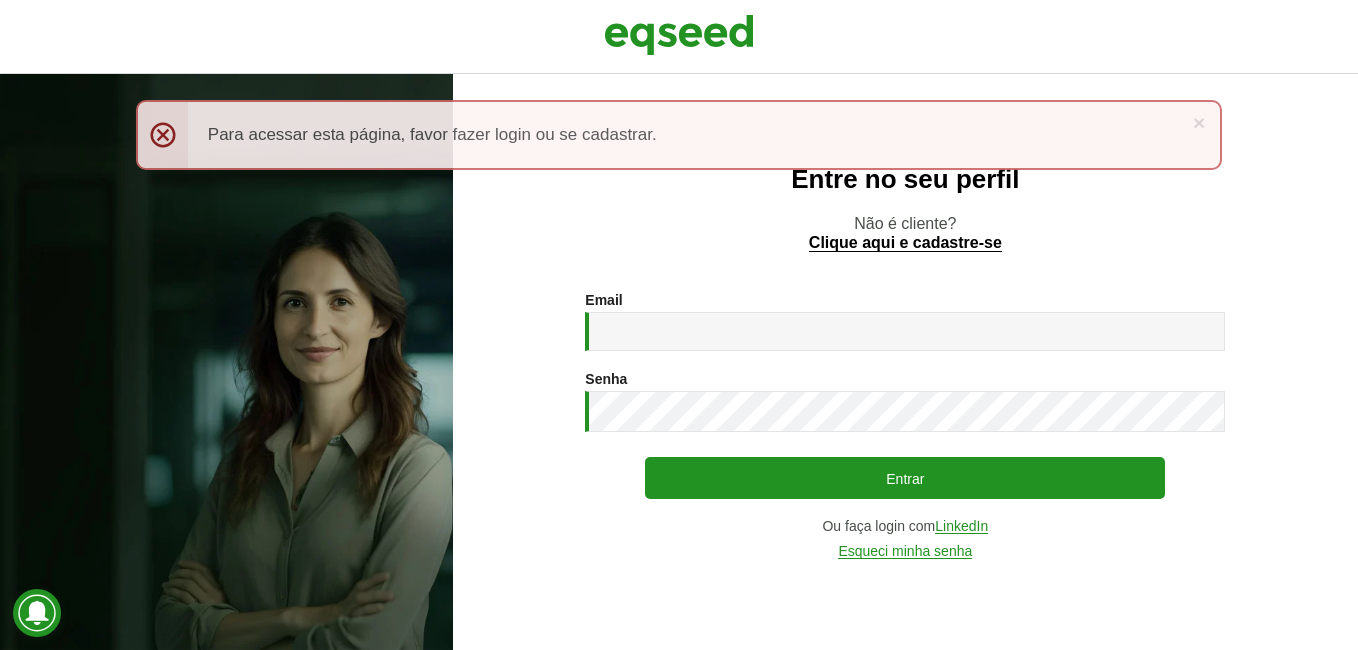 scroll, scrollTop: 0, scrollLeft: 0, axis: both 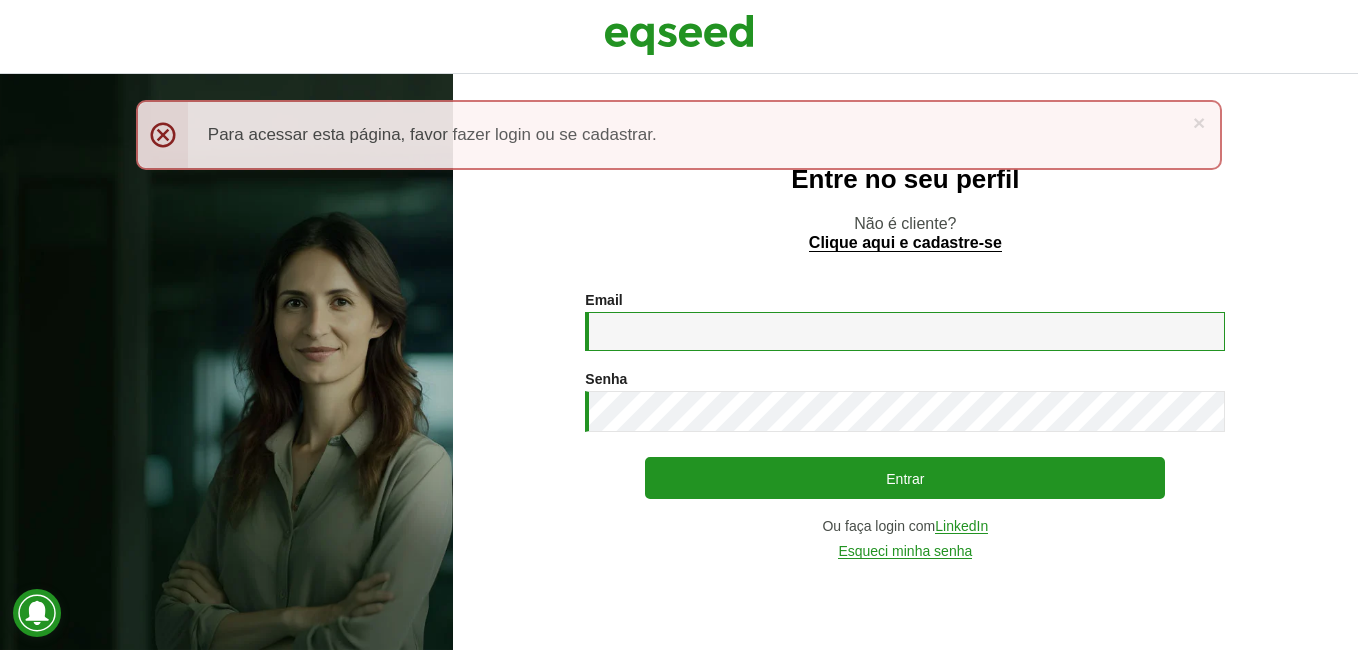 click on "Email  *" at bounding box center (905, 331) 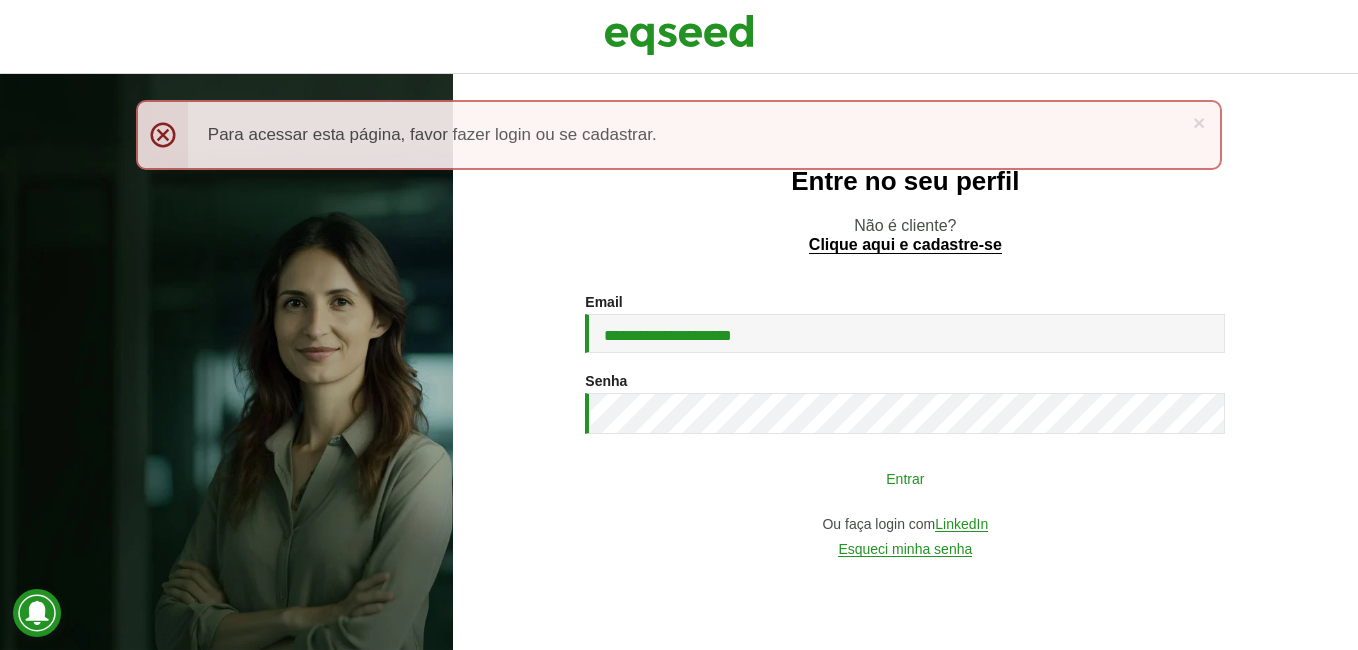 click on "Entrar" at bounding box center (905, 478) 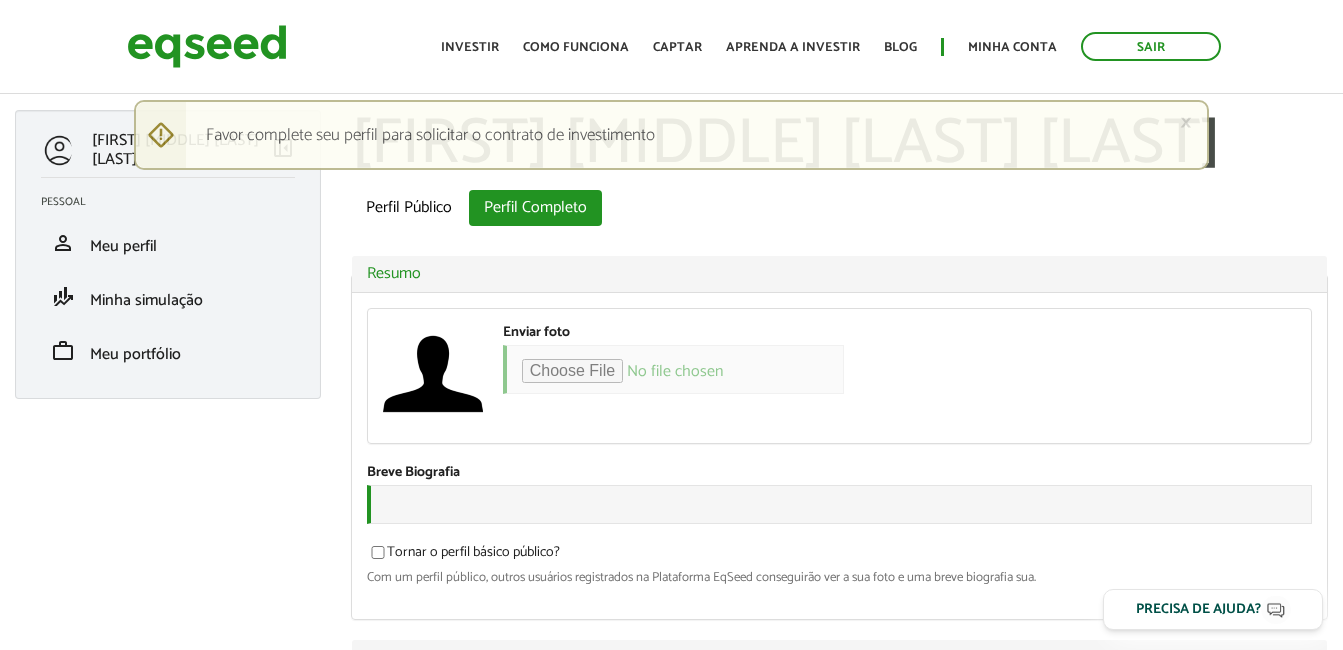 scroll, scrollTop: 0, scrollLeft: 0, axis: both 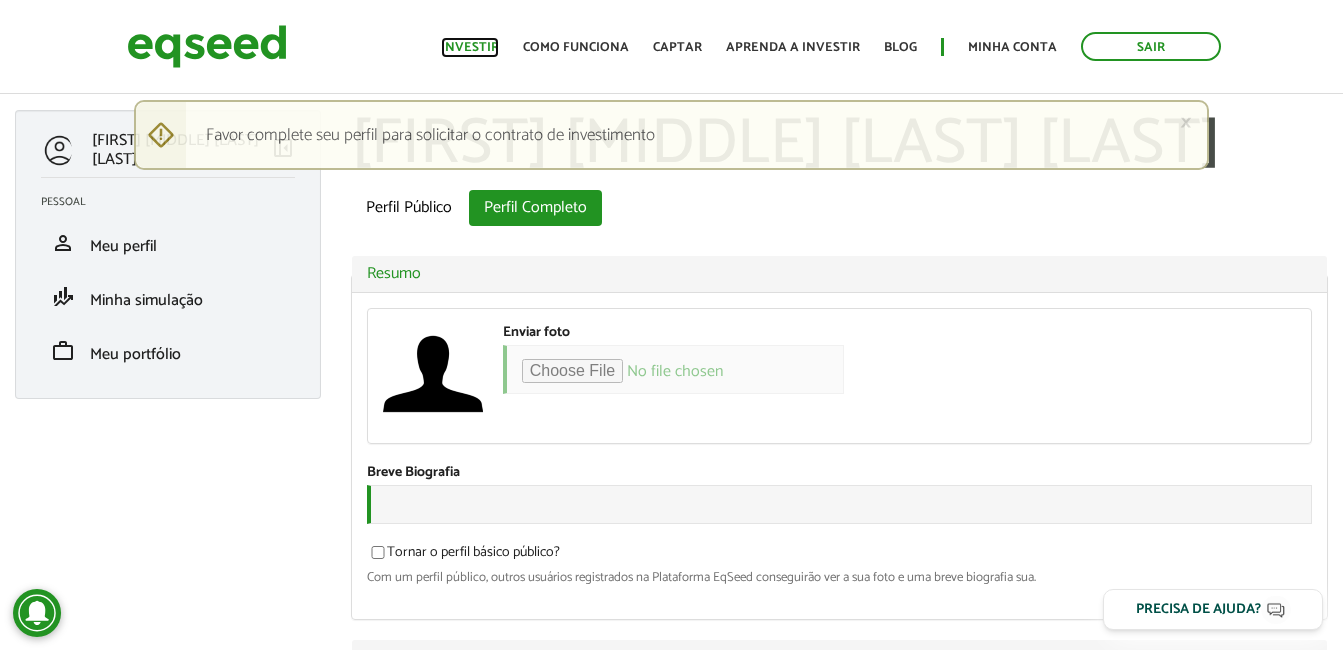 click on "Investir" at bounding box center (470, 47) 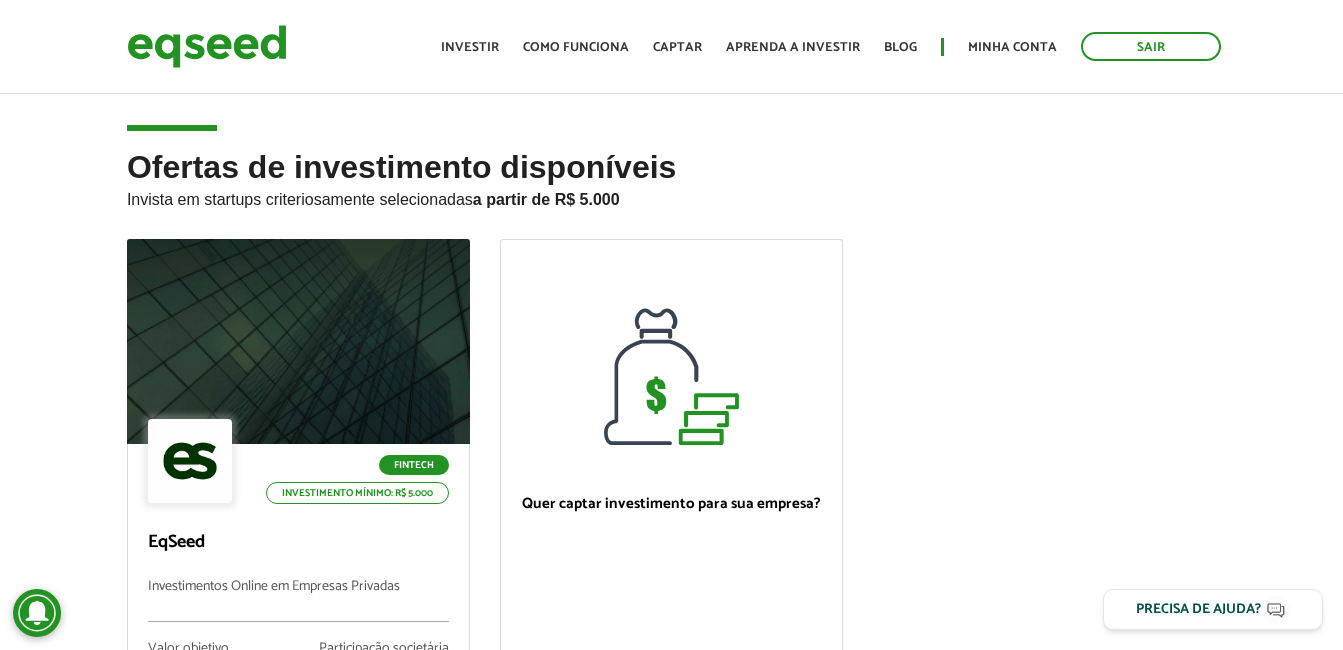 scroll, scrollTop: 0, scrollLeft: 0, axis: both 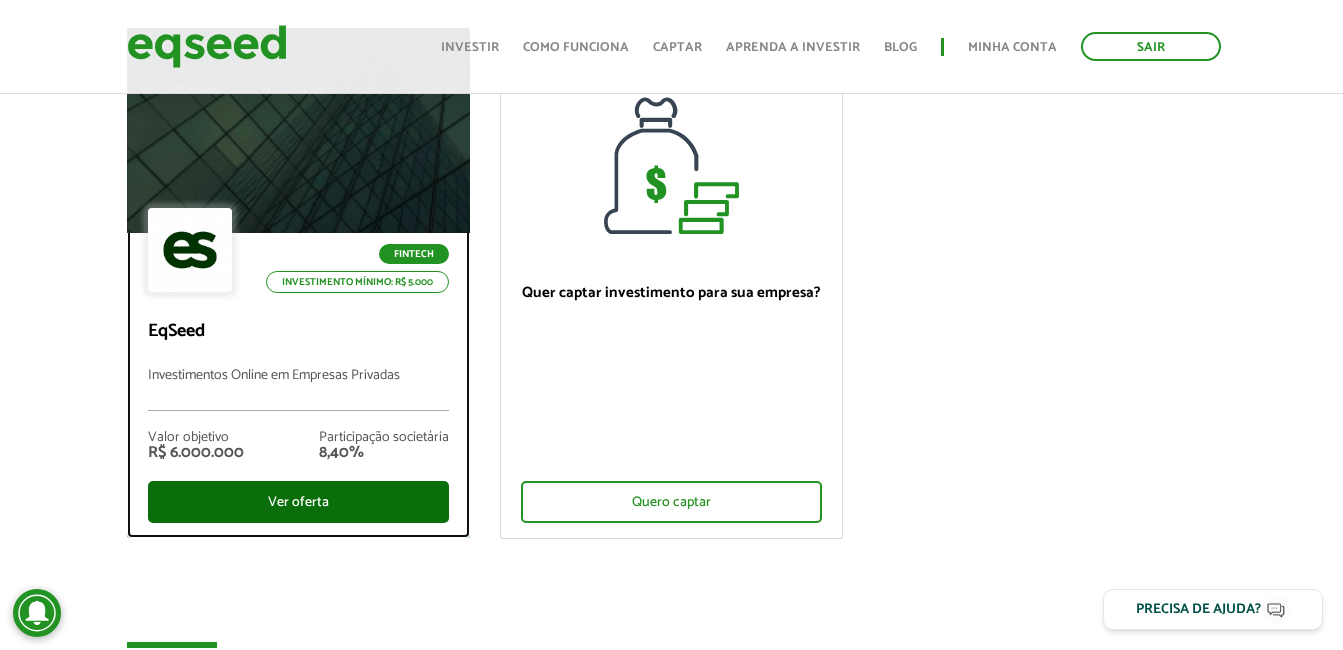 click on "Ver oferta" at bounding box center [298, 502] 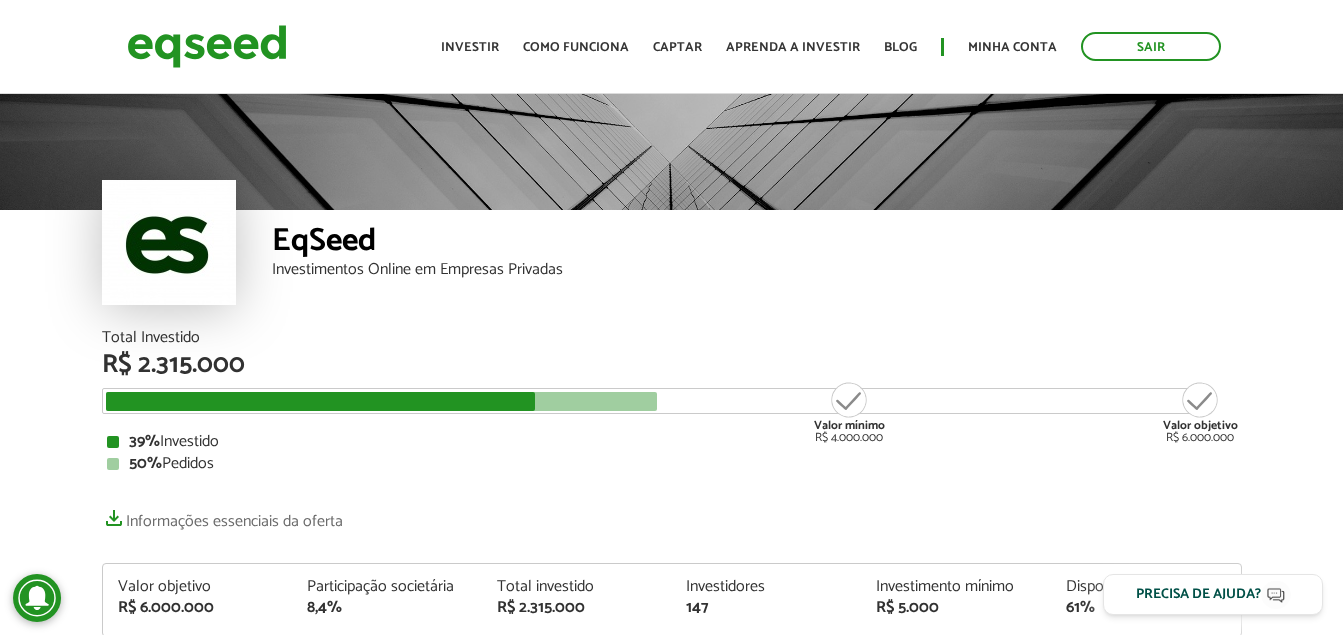 scroll, scrollTop: 0, scrollLeft: 0, axis: both 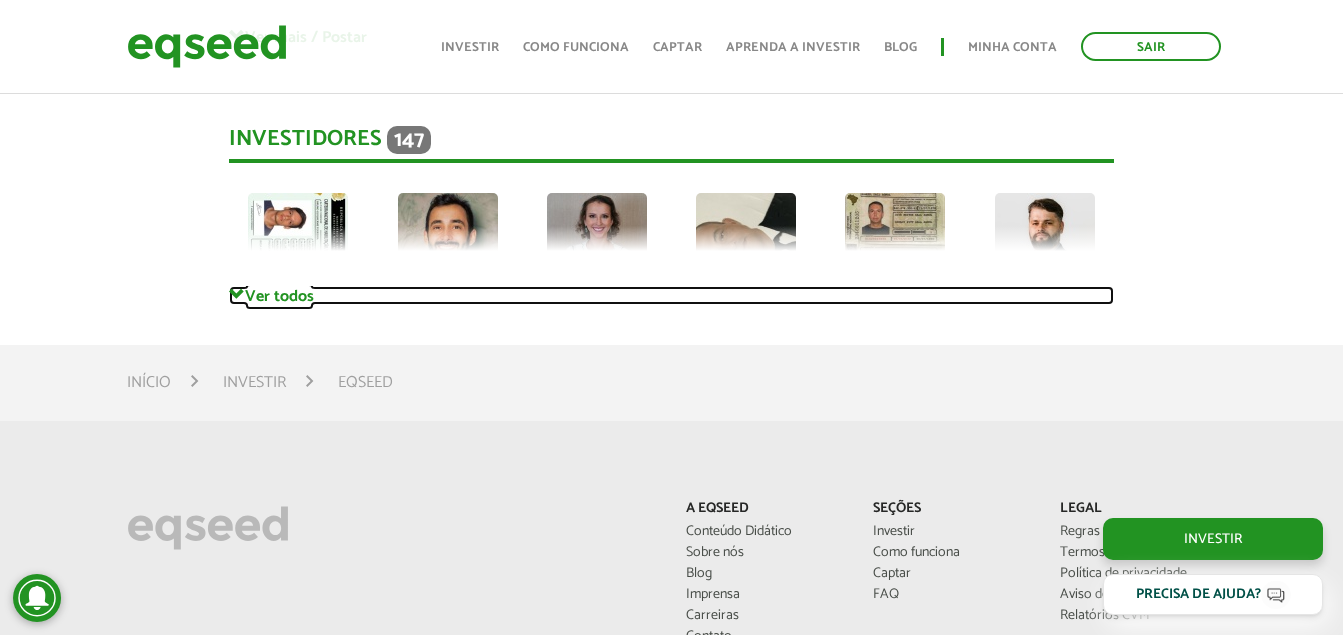 click at bounding box center [237, 36] 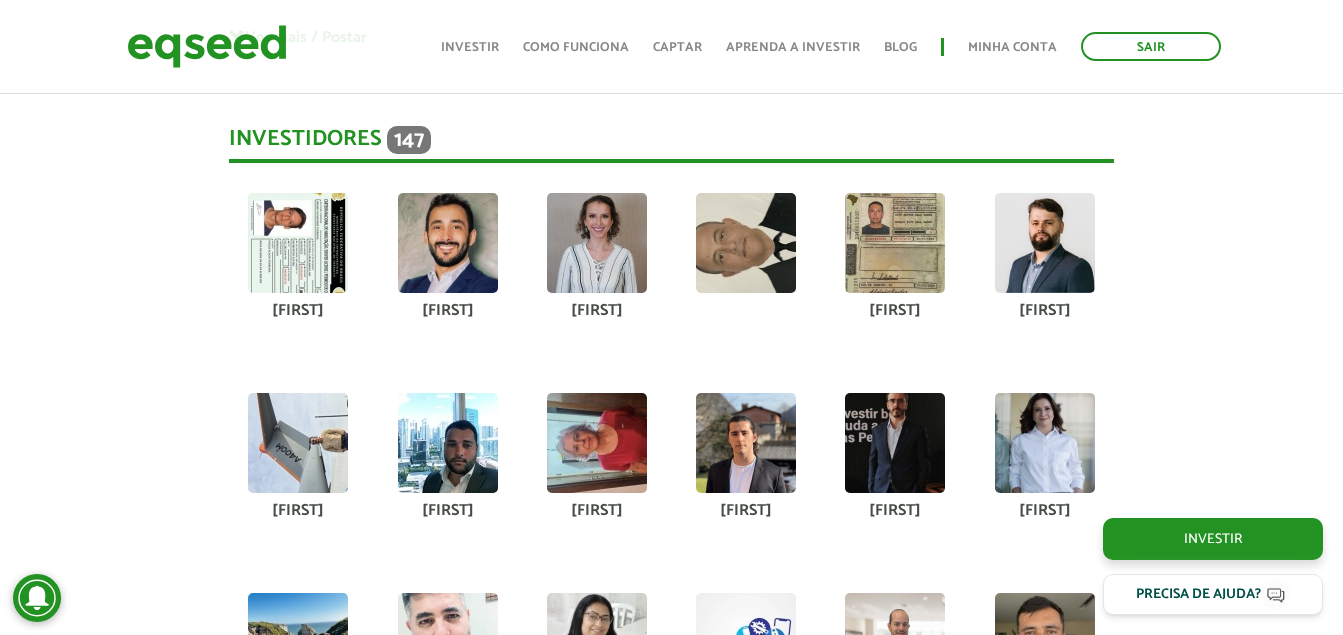 scroll, scrollTop: 5631, scrollLeft: 0, axis: vertical 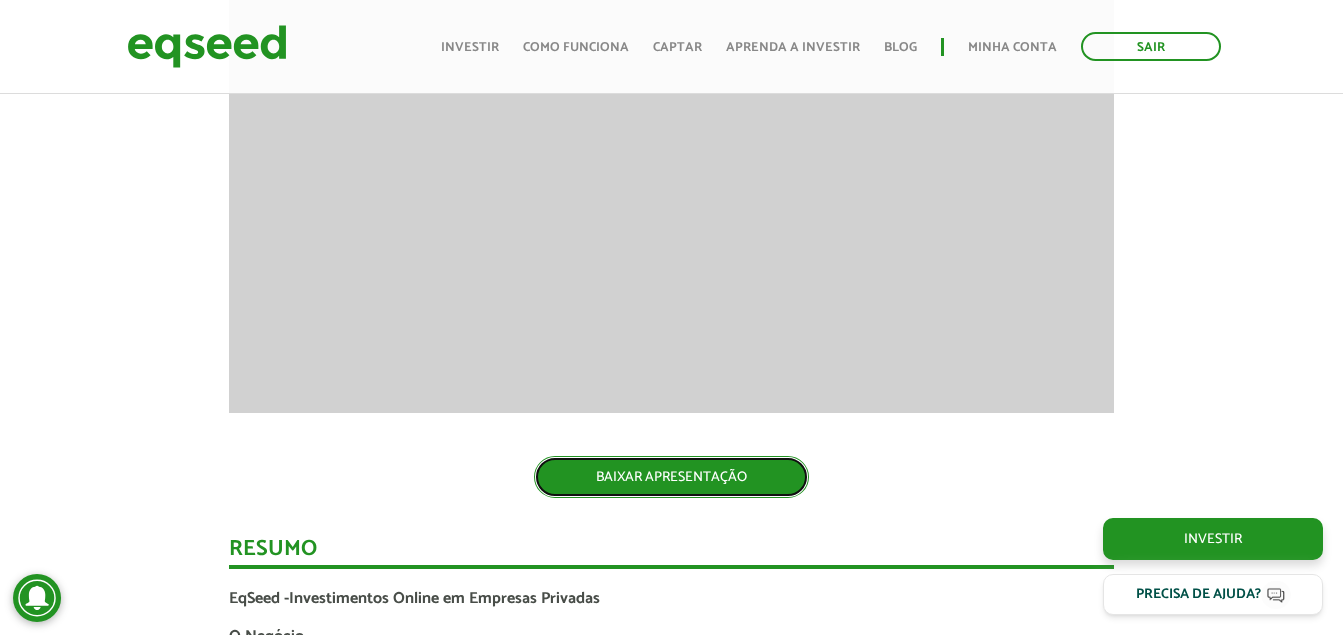 click on "BAIXAR APRESENTAÇÃO" at bounding box center [671, 477] 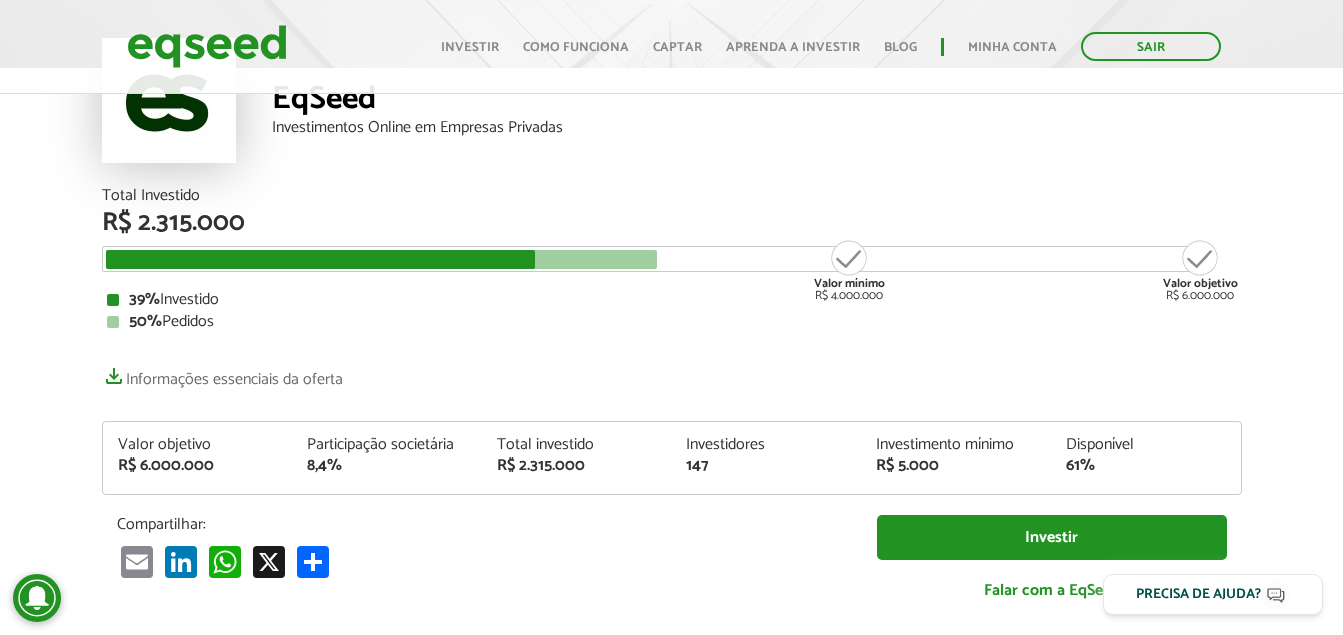 scroll, scrollTop: 0, scrollLeft: 0, axis: both 